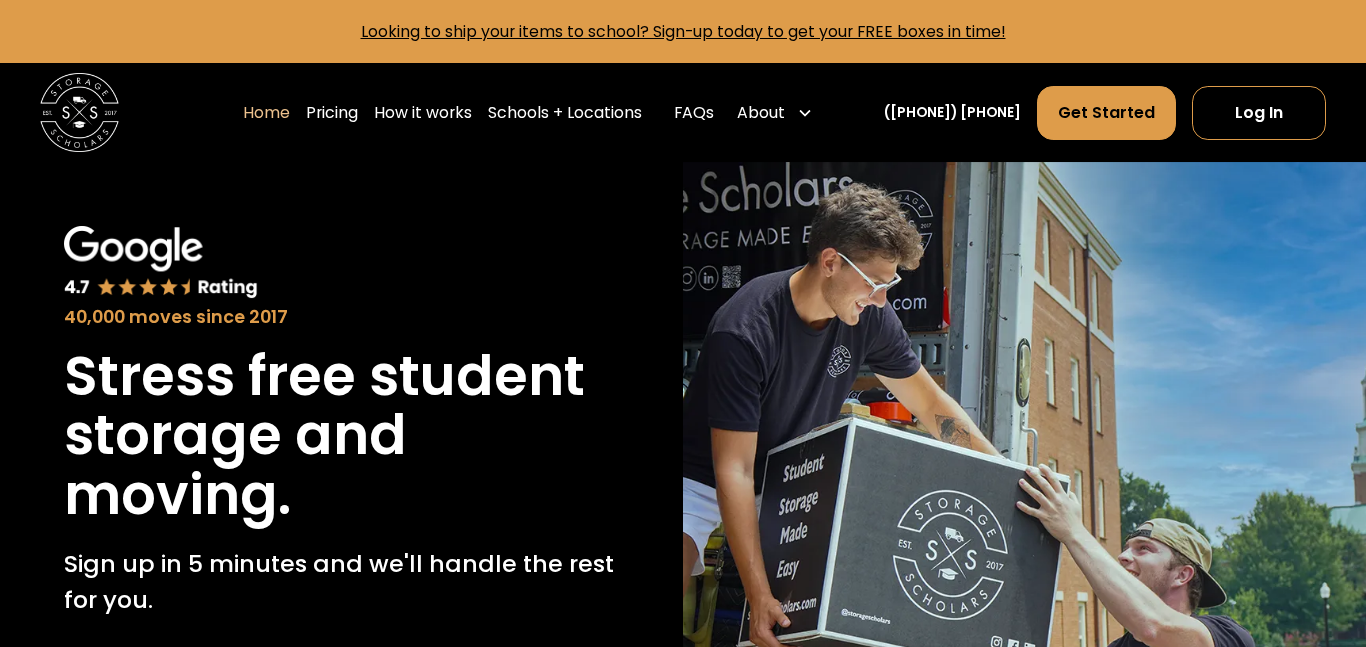 scroll, scrollTop: 0, scrollLeft: 0, axis: both 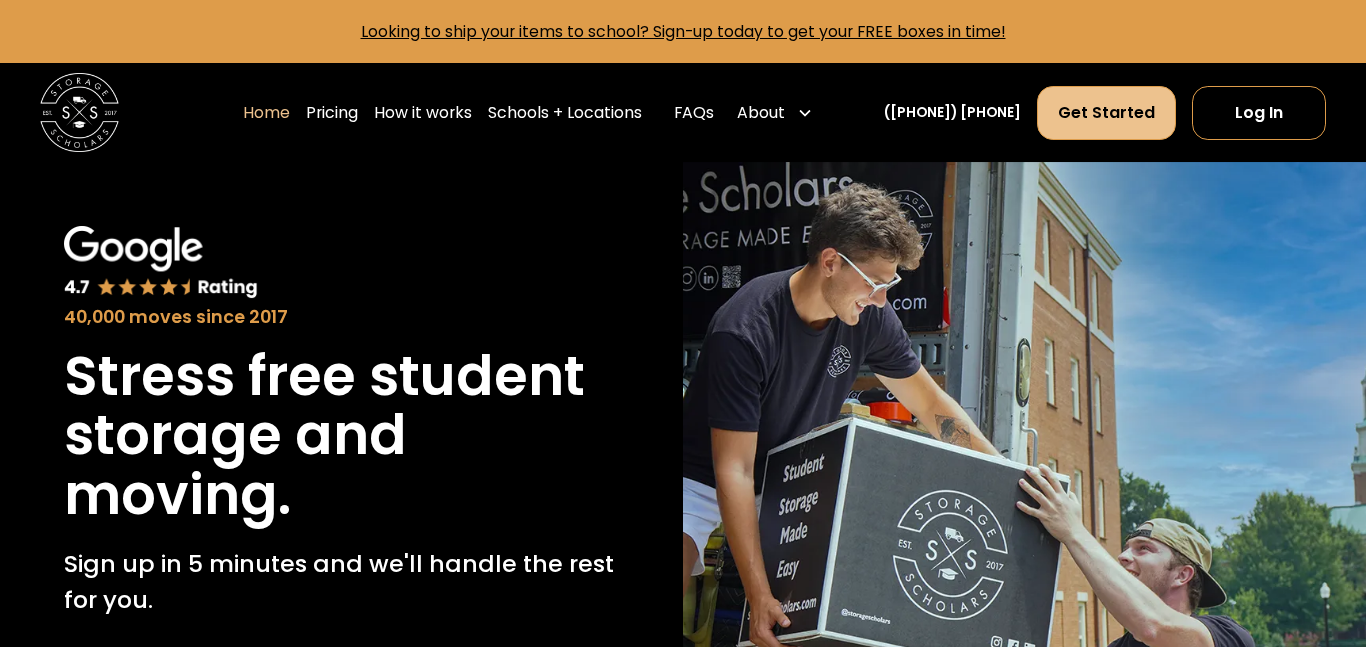 click on "Get Started" at bounding box center (1106, 112) 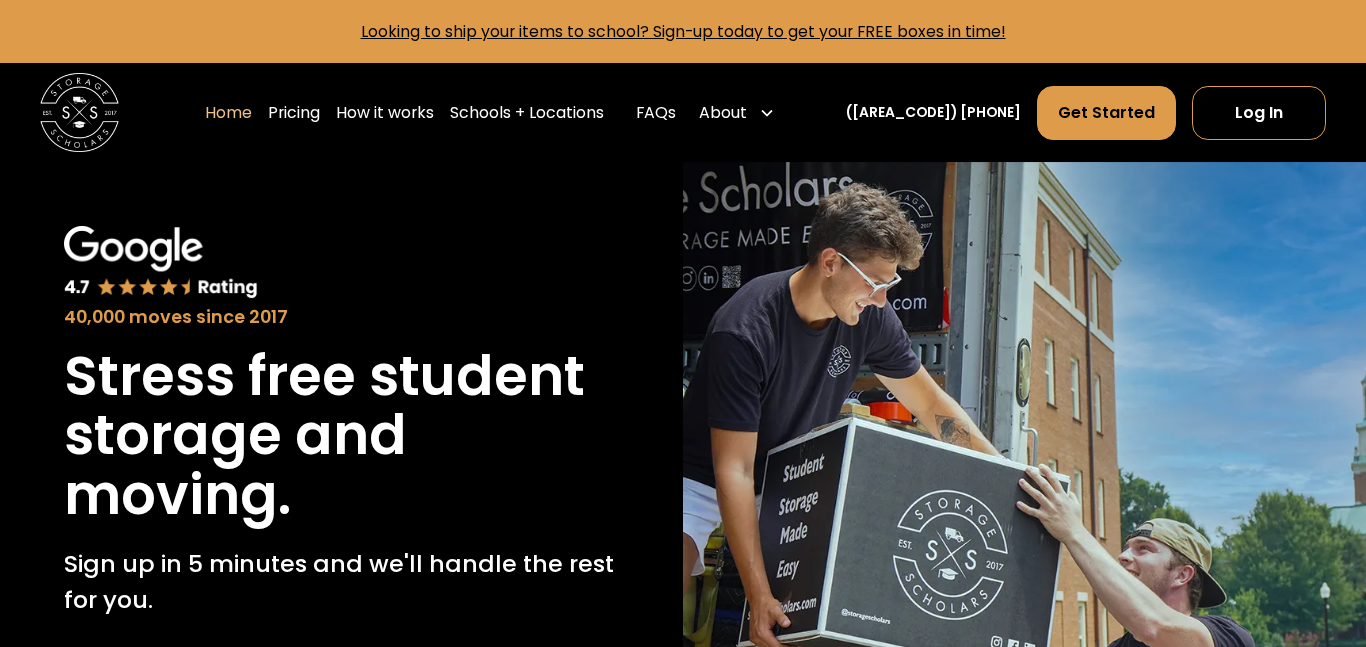 scroll, scrollTop: 0, scrollLeft: 0, axis: both 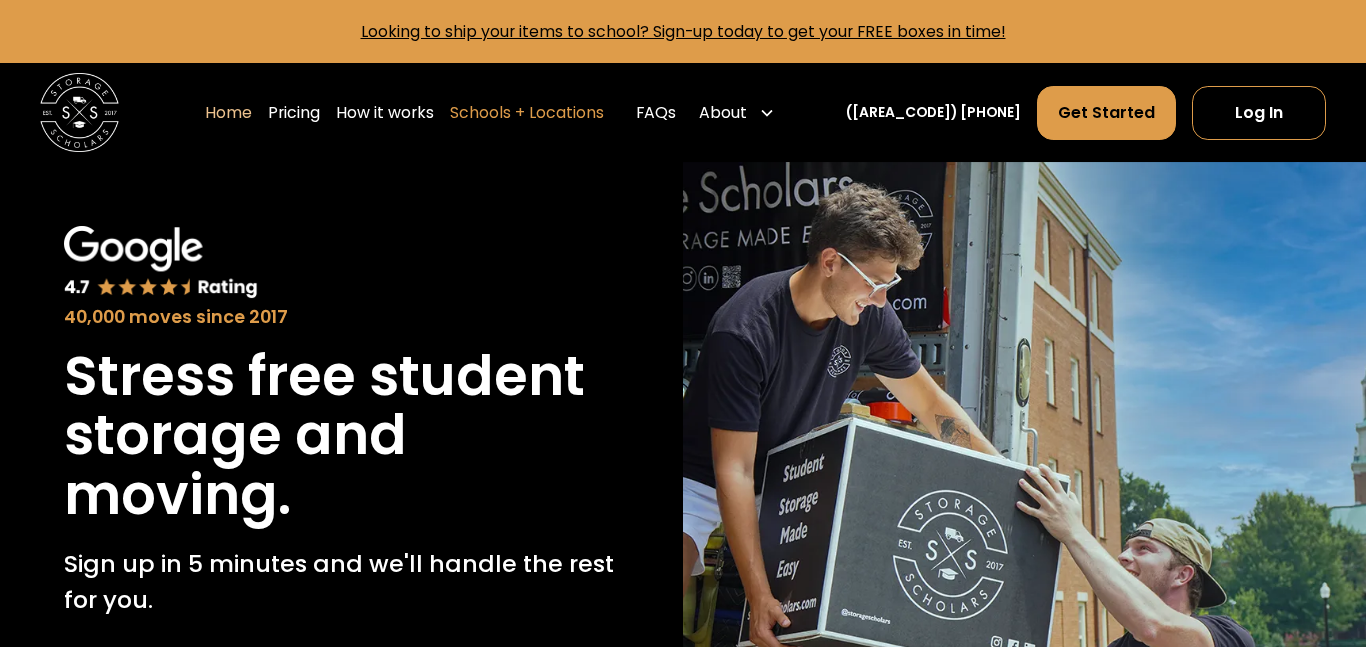 click on "Schools + Locations" at bounding box center [527, 112] 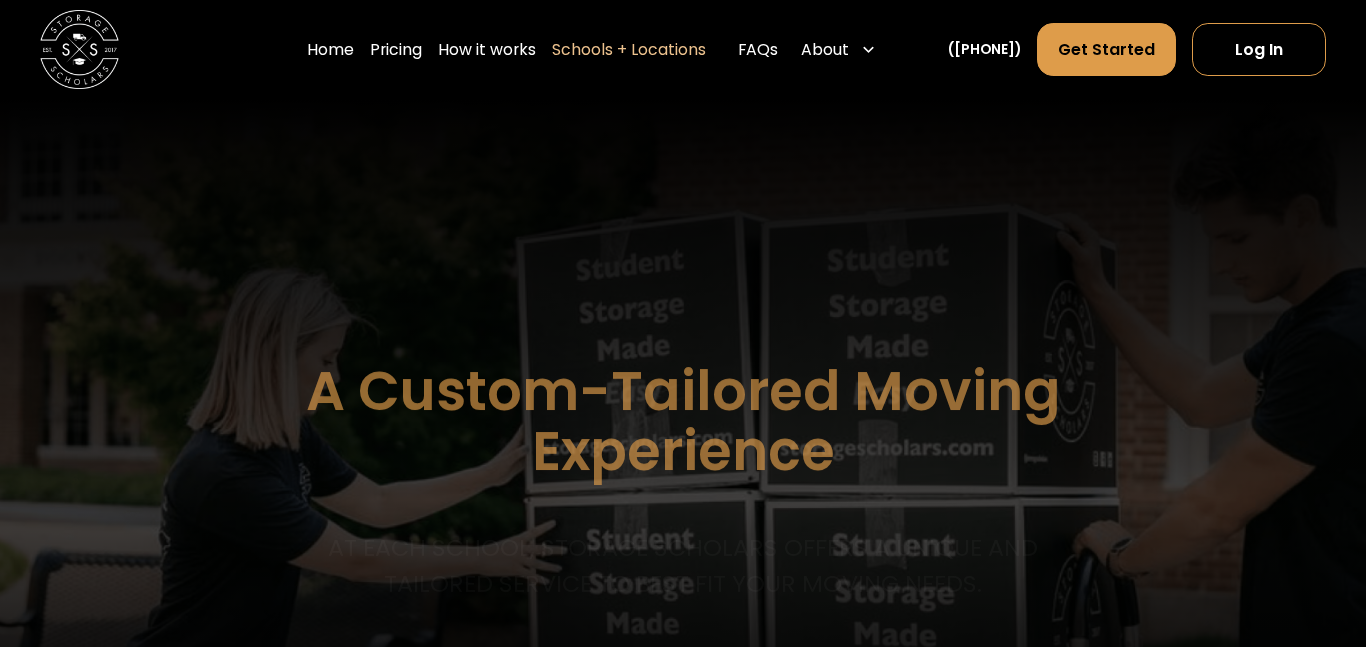 scroll, scrollTop: 0, scrollLeft: 0, axis: both 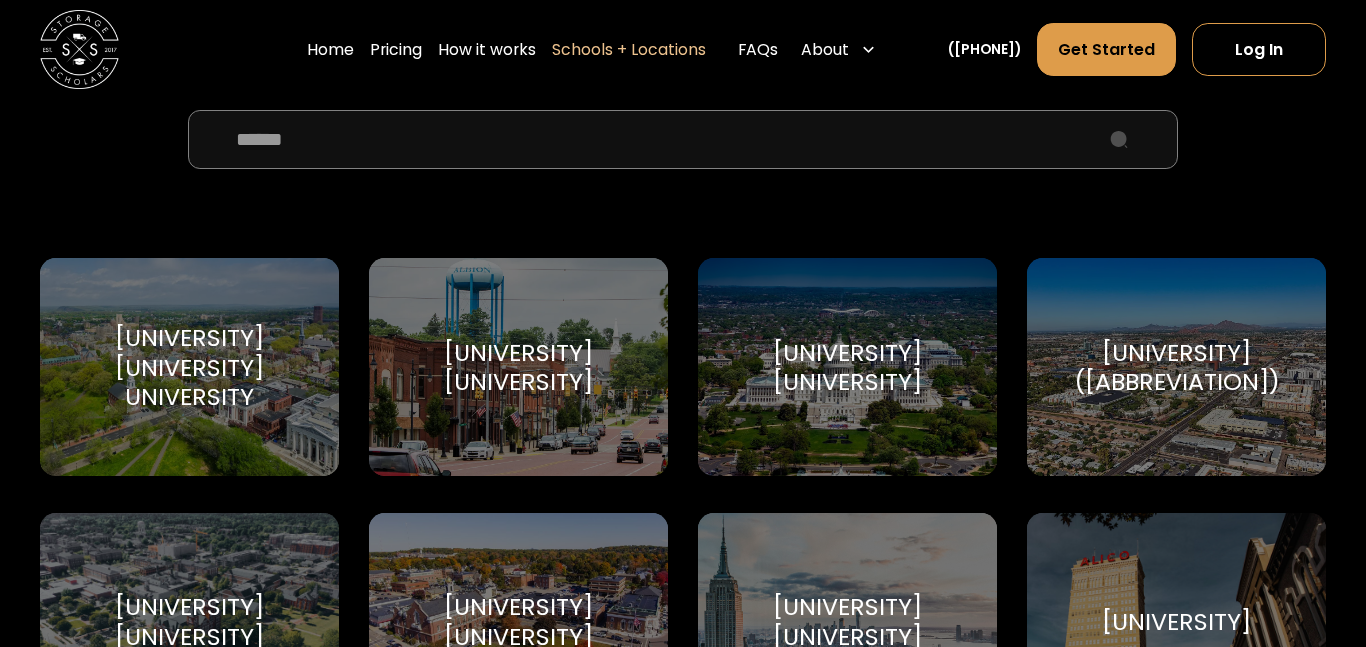 click at bounding box center [683, 139] 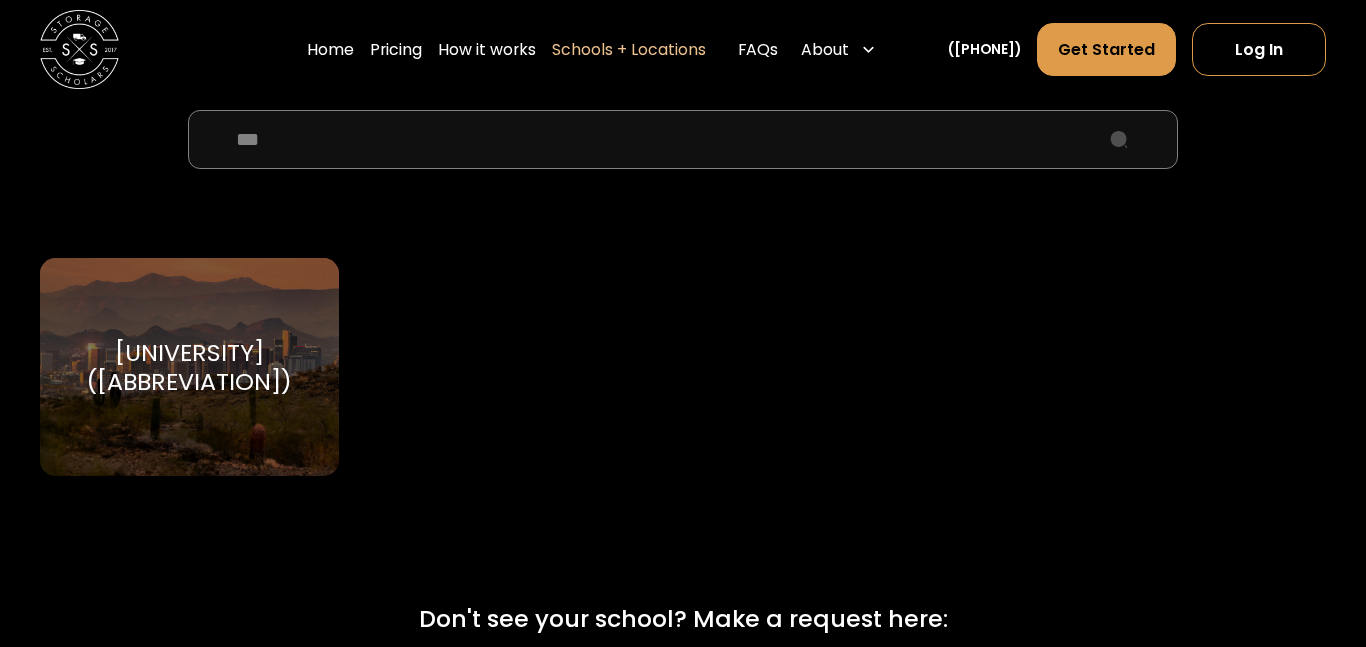 type on "***" 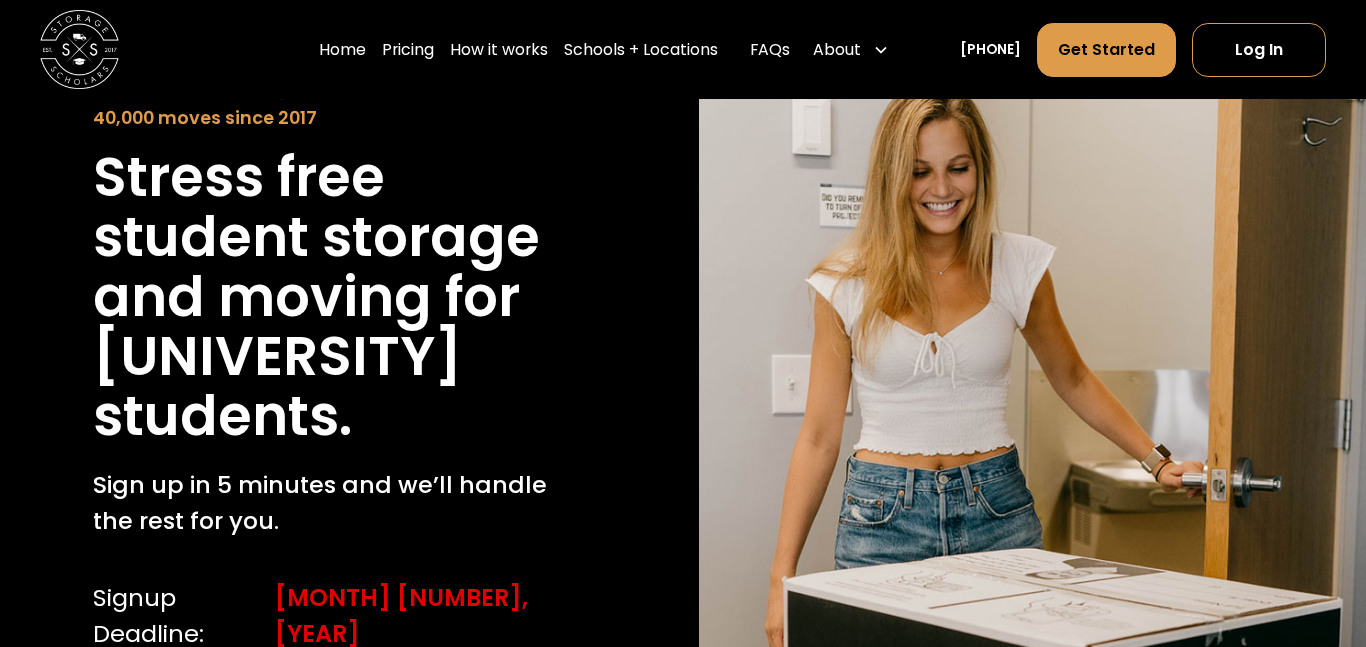 scroll, scrollTop: 0, scrollLeft: 0, axis: both 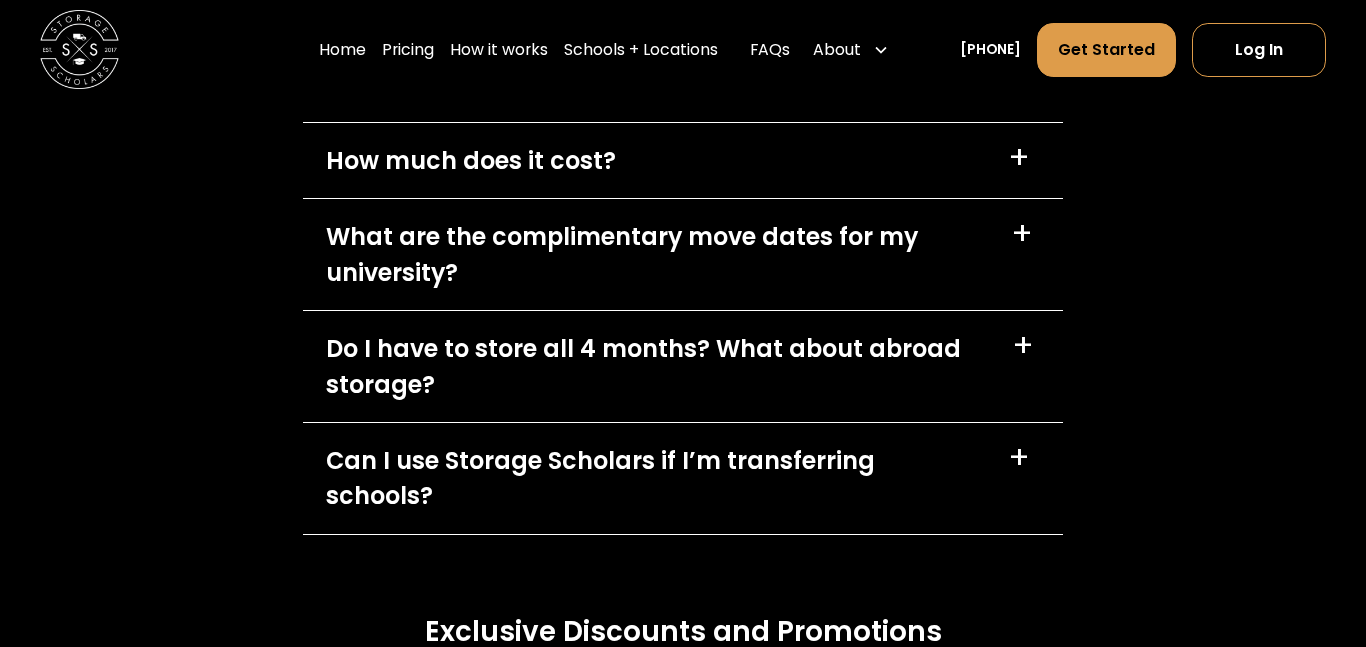 click on "+" at bounding box center [1019, 159] 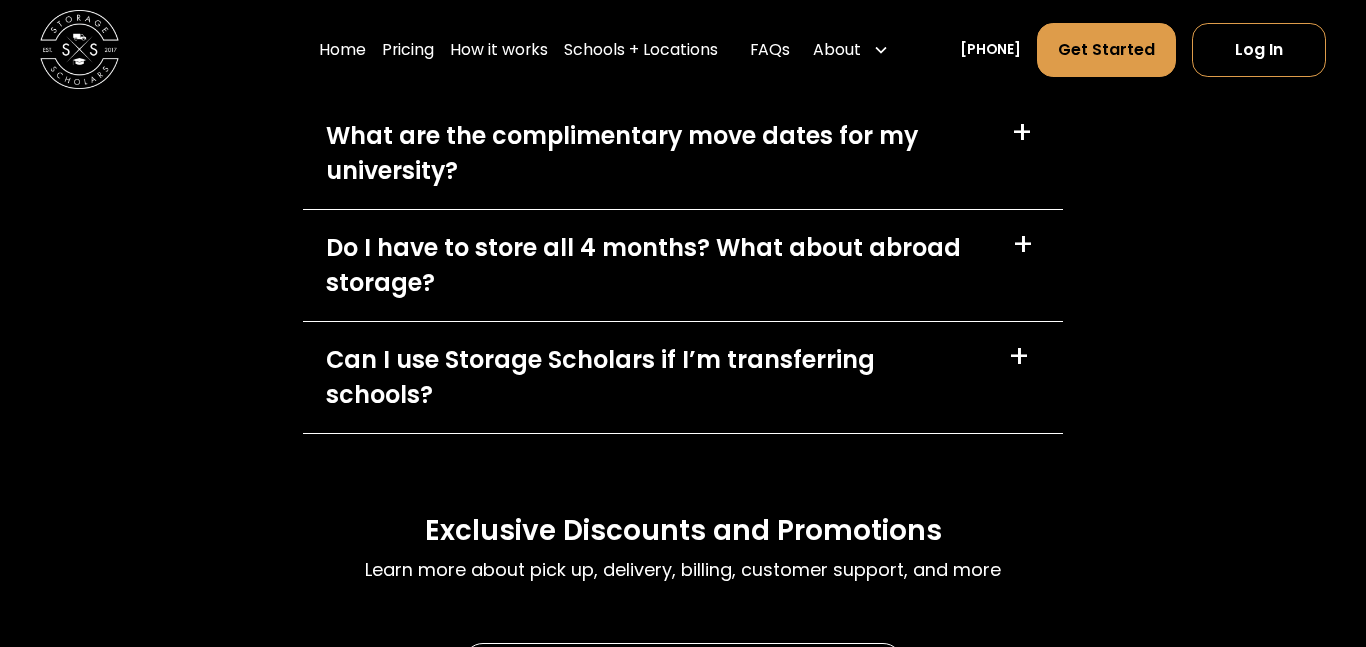 scroll, scrollTop: 8235, scrollLeft: 0, axis: vertical 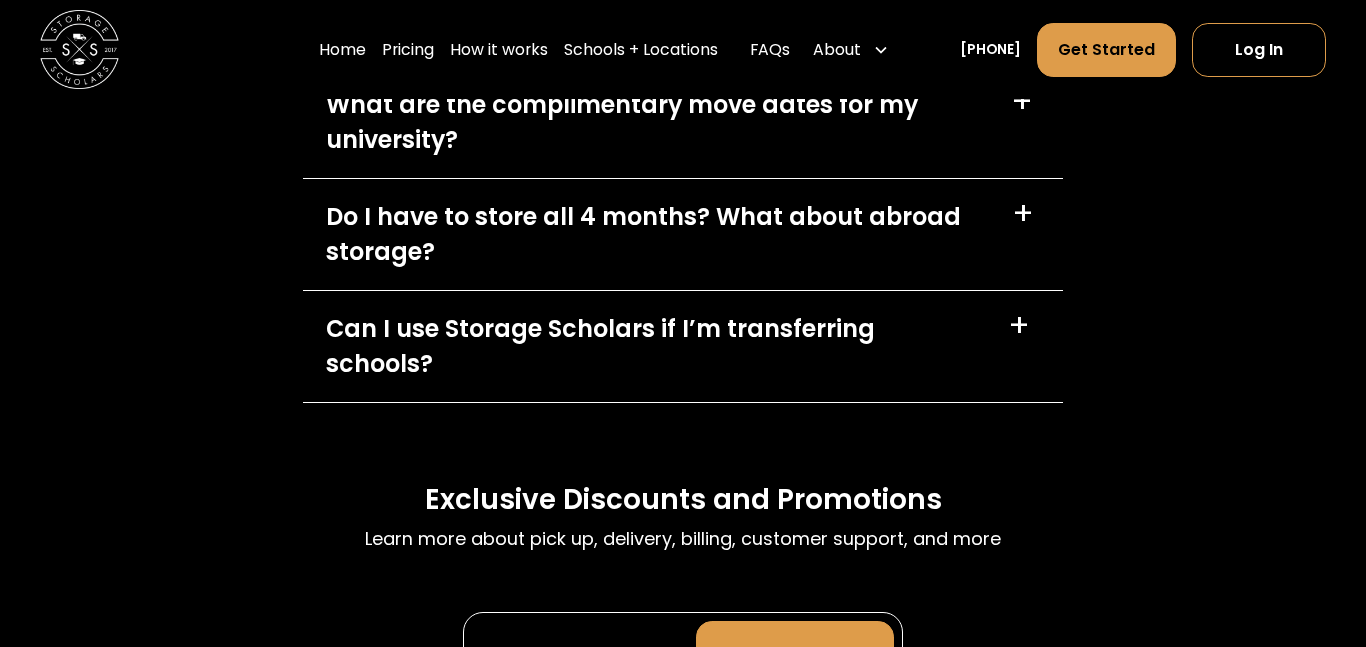 click on "What are the complimentary move dates for my university? +" at bounding box center (683, 122) 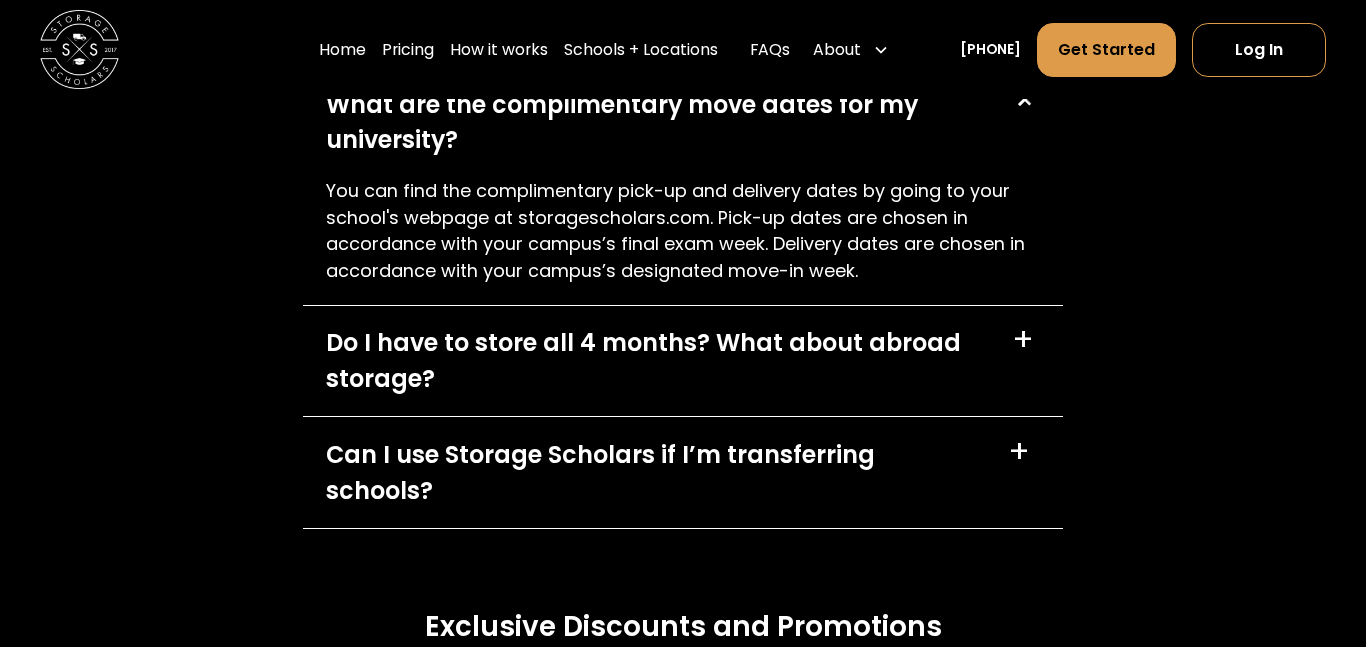 click on "What are the complimentary move dates for my university? +" at bounding box center (683, 122) 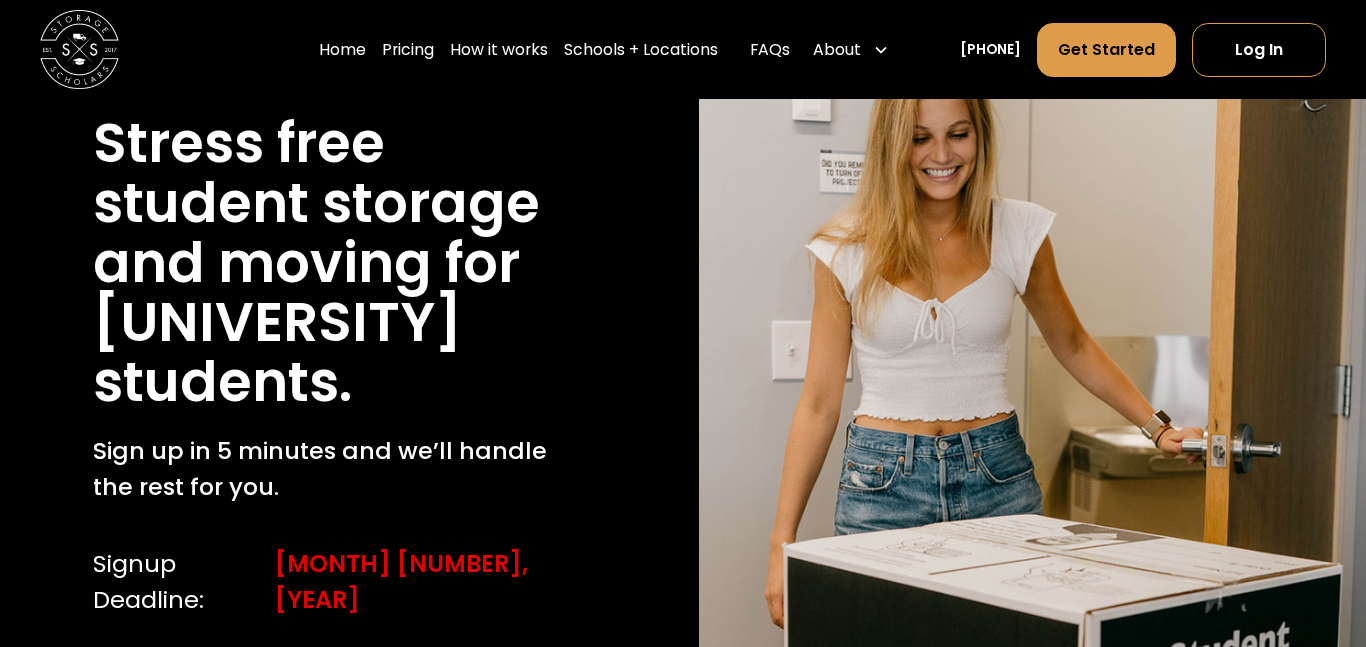 scroll, scrollTop: 165, scrollLeft: 0, axis: vertical 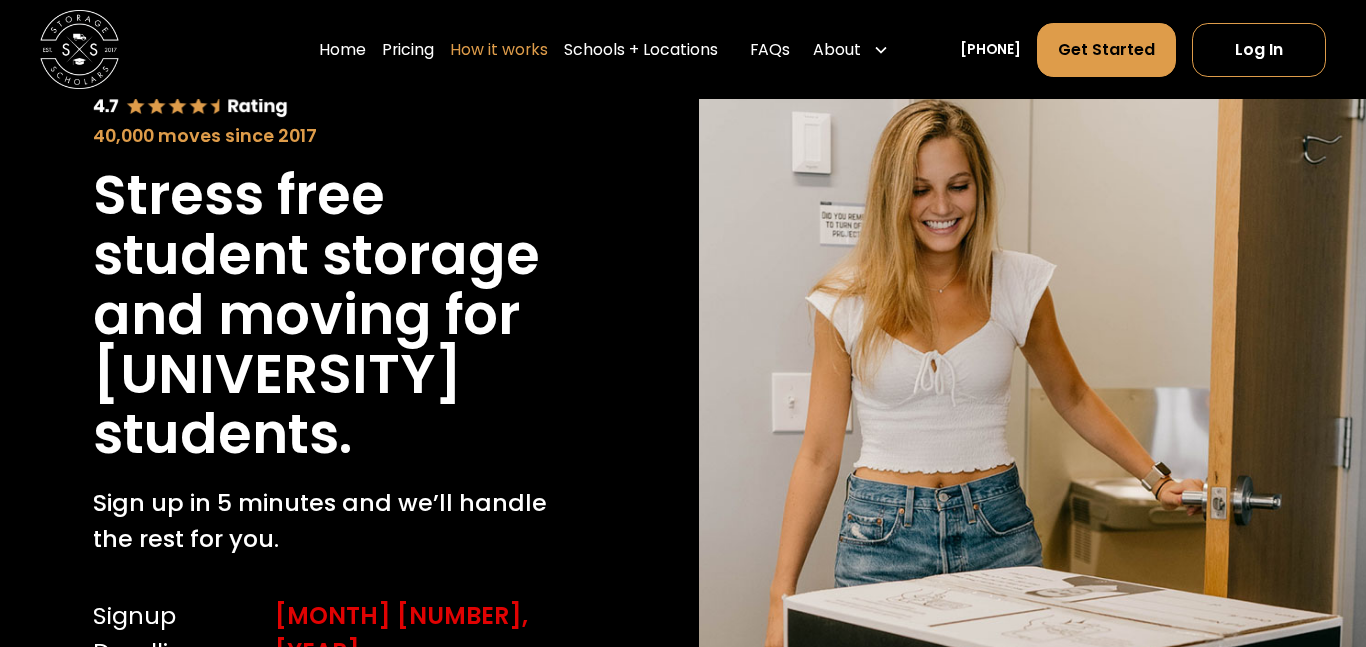 click on "How it works" at bounding box center [499, 49] 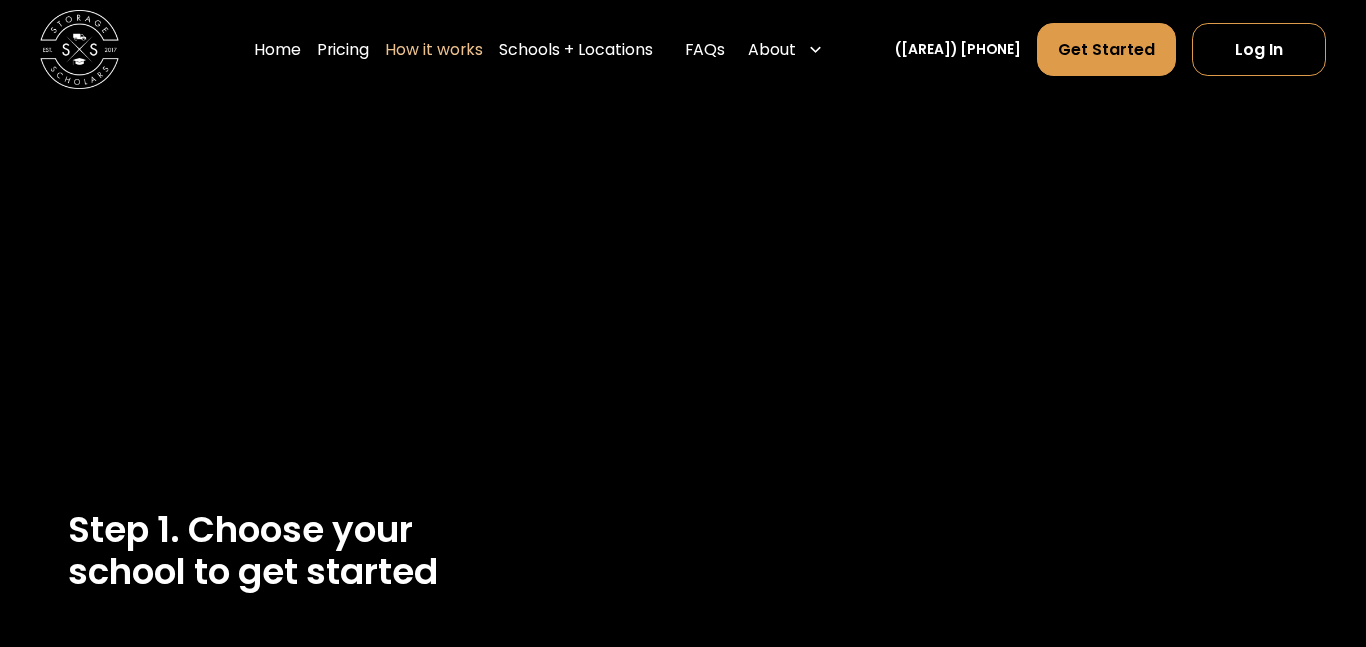 scroll, scrollTop: 0, scrollLeft: 0, axis: both 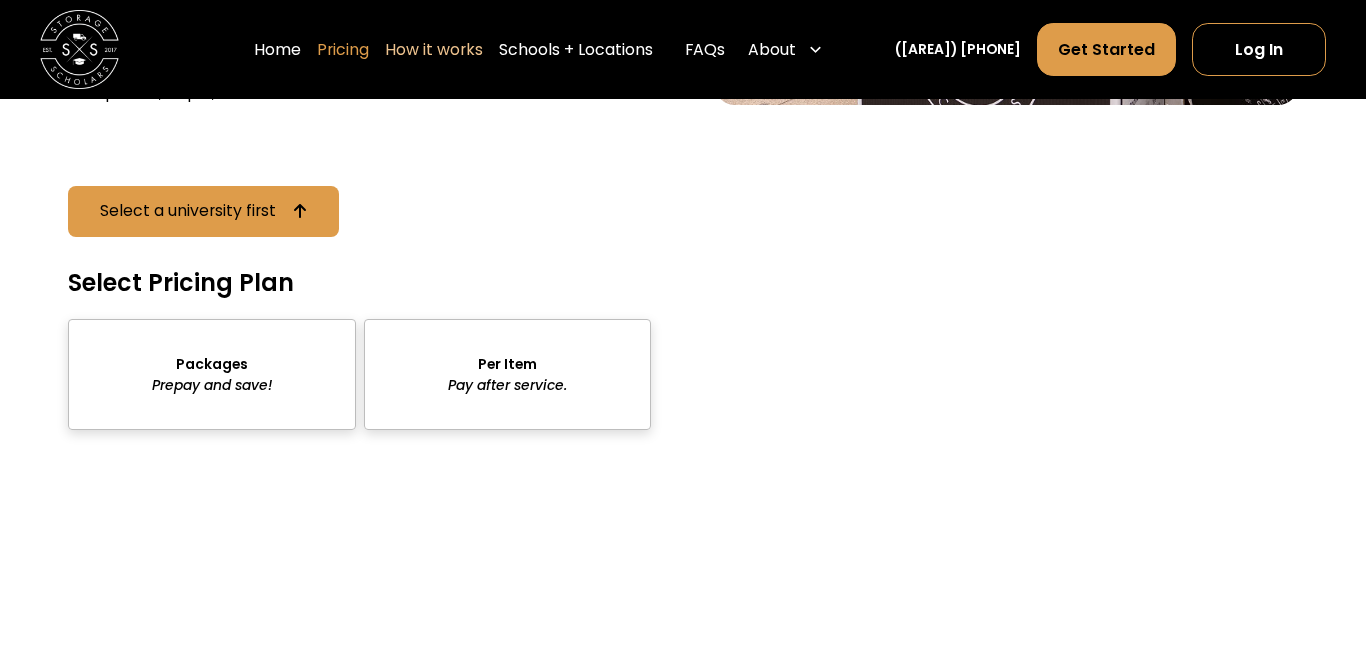 click on "Pricing" at bounding box center (343, 49) 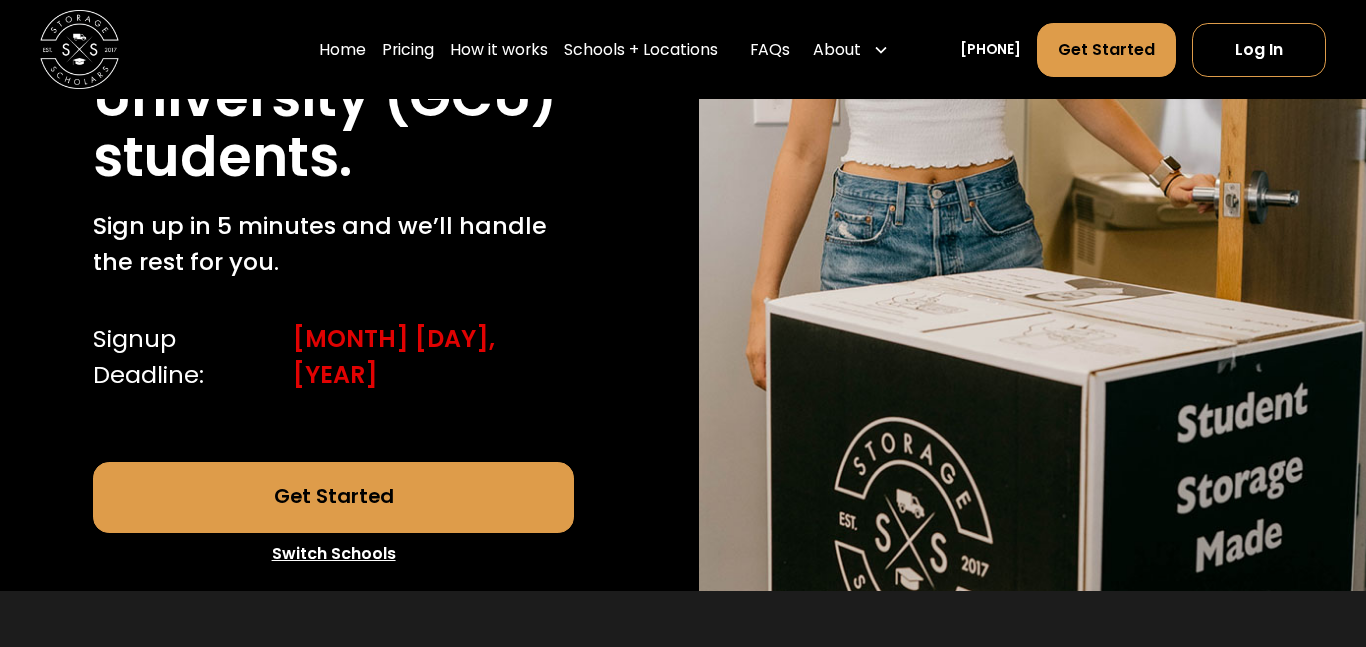 scroll, scrollTop: 508, scrollLeft: 0, axis: vertical 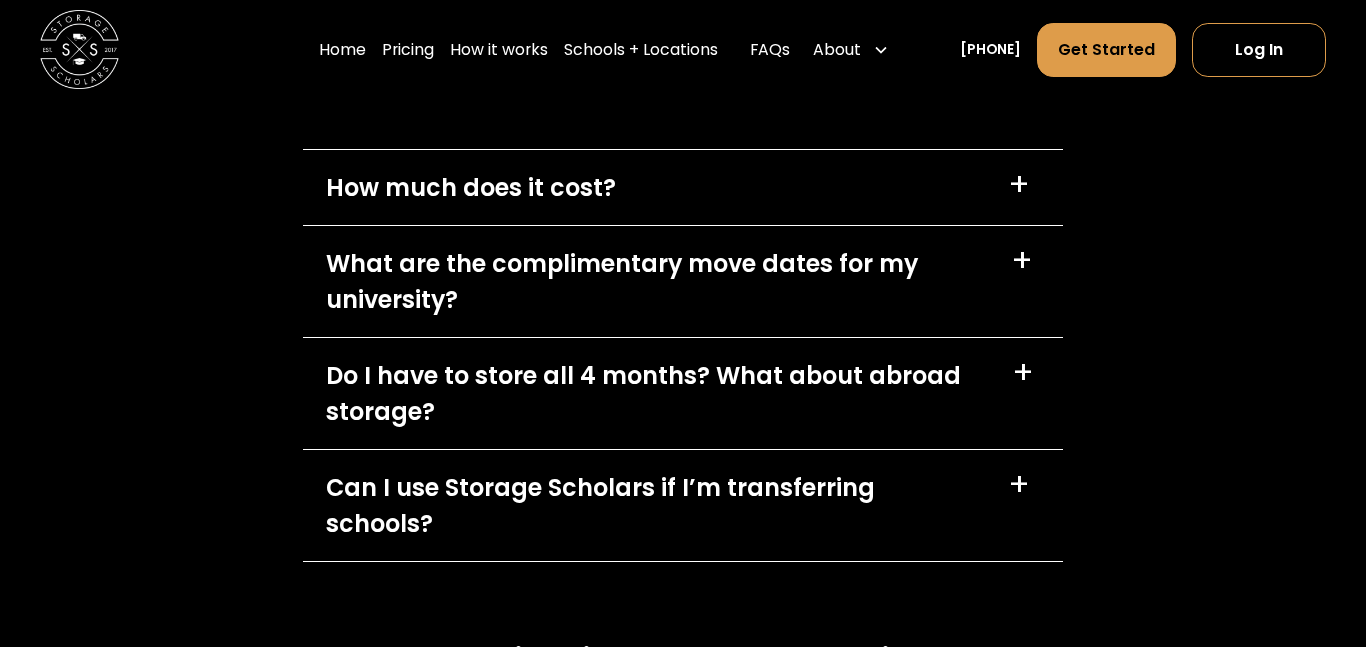 click on "+" at bounding box center [1019, 186] 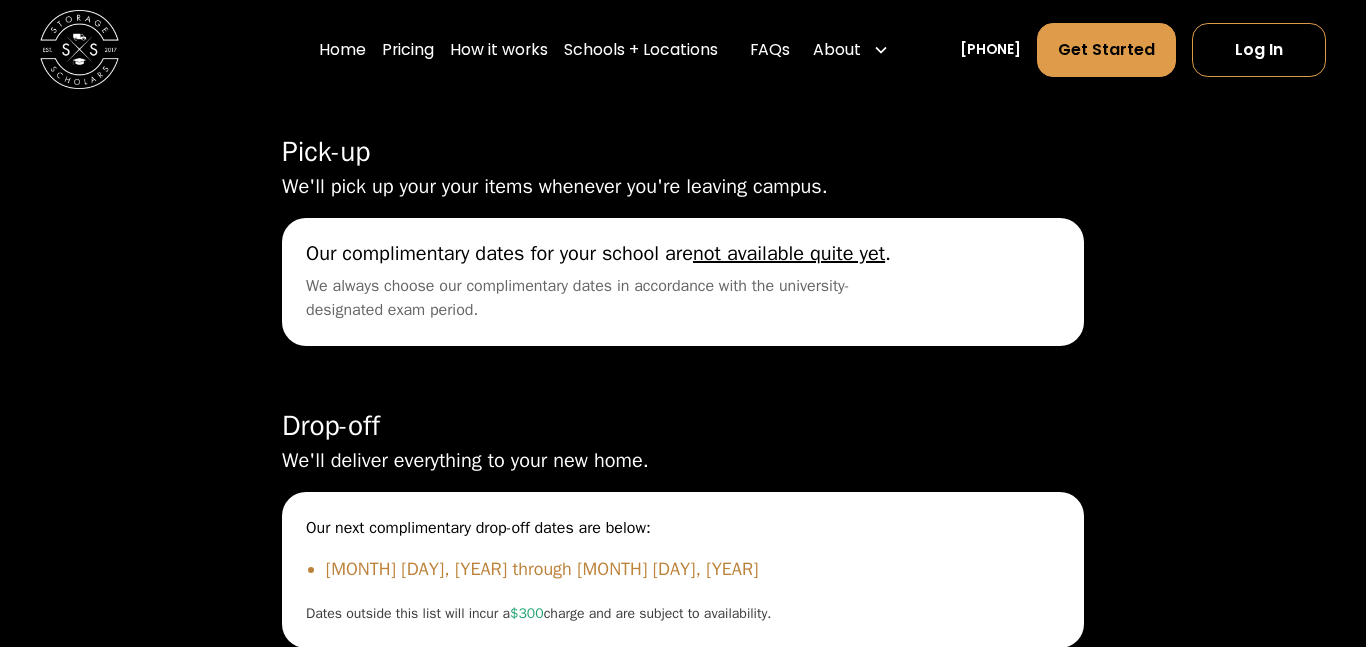 scroll, scrollTop: 5714, scrollLeft: 0, axis: vertical 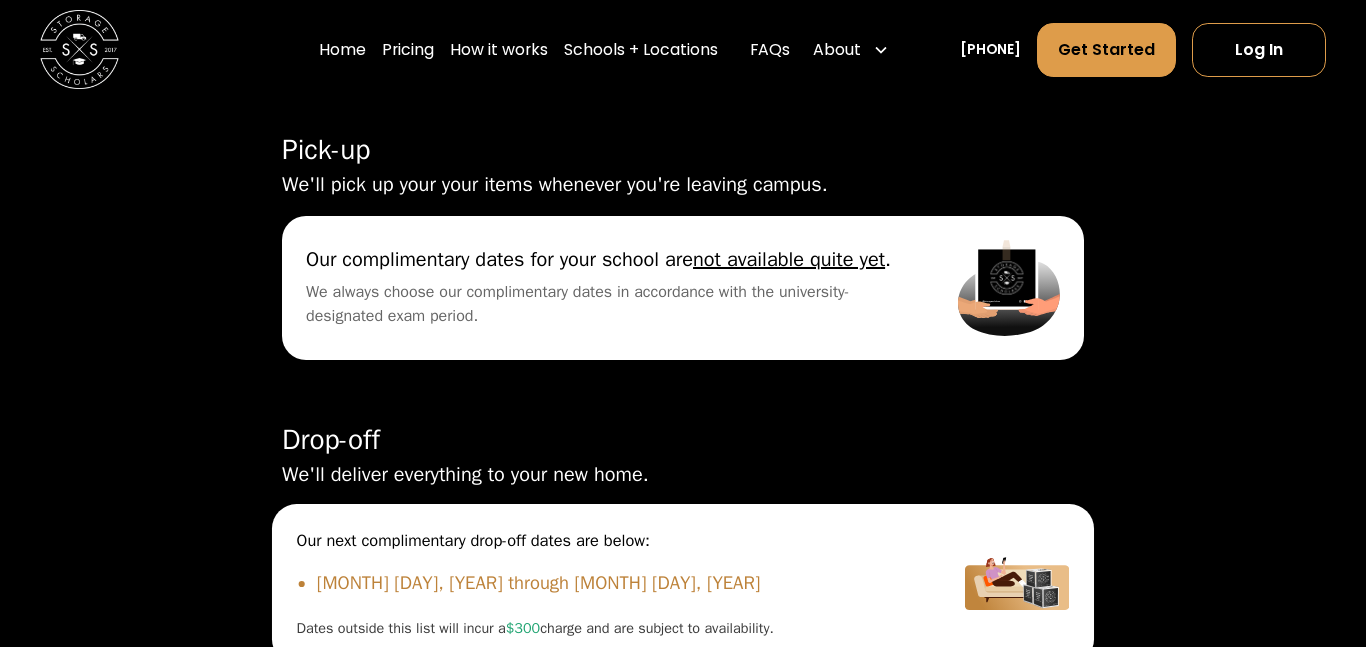 click on "Our next complimentary drop-off dates are below:" at bounding box center (606, 541) 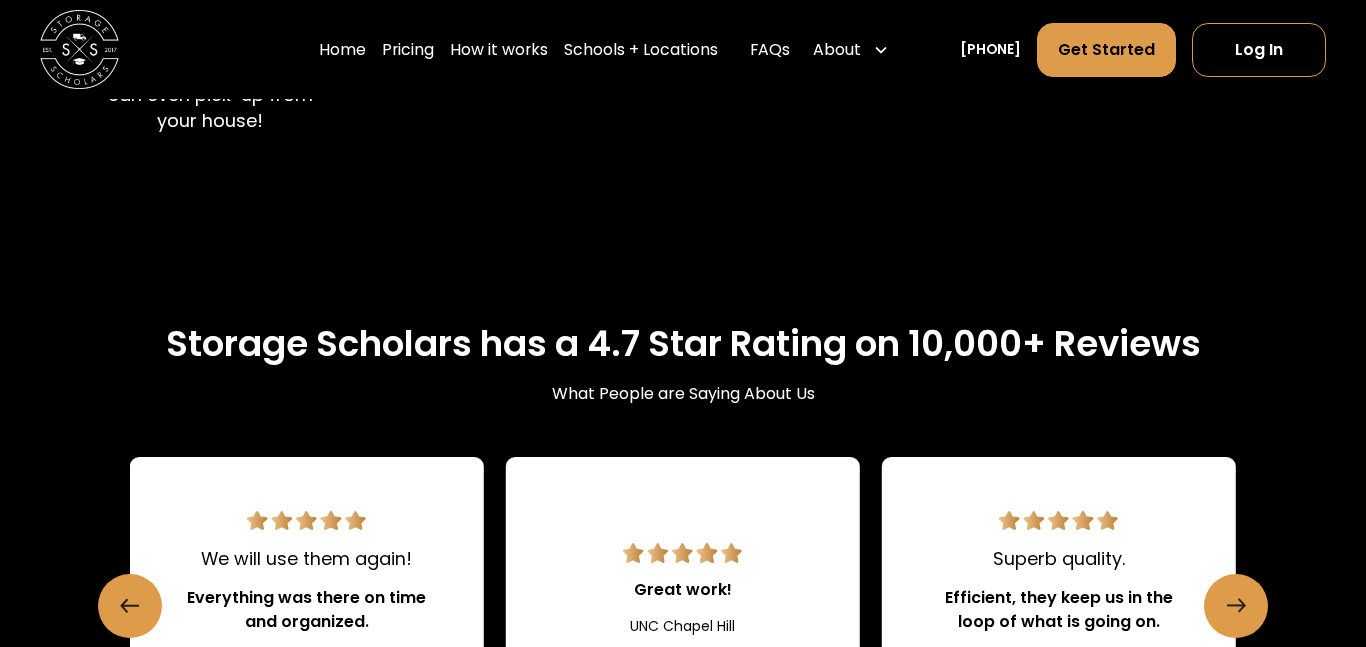 scroll, scrollTop: 0, scrollLeft: 0, axis: both 